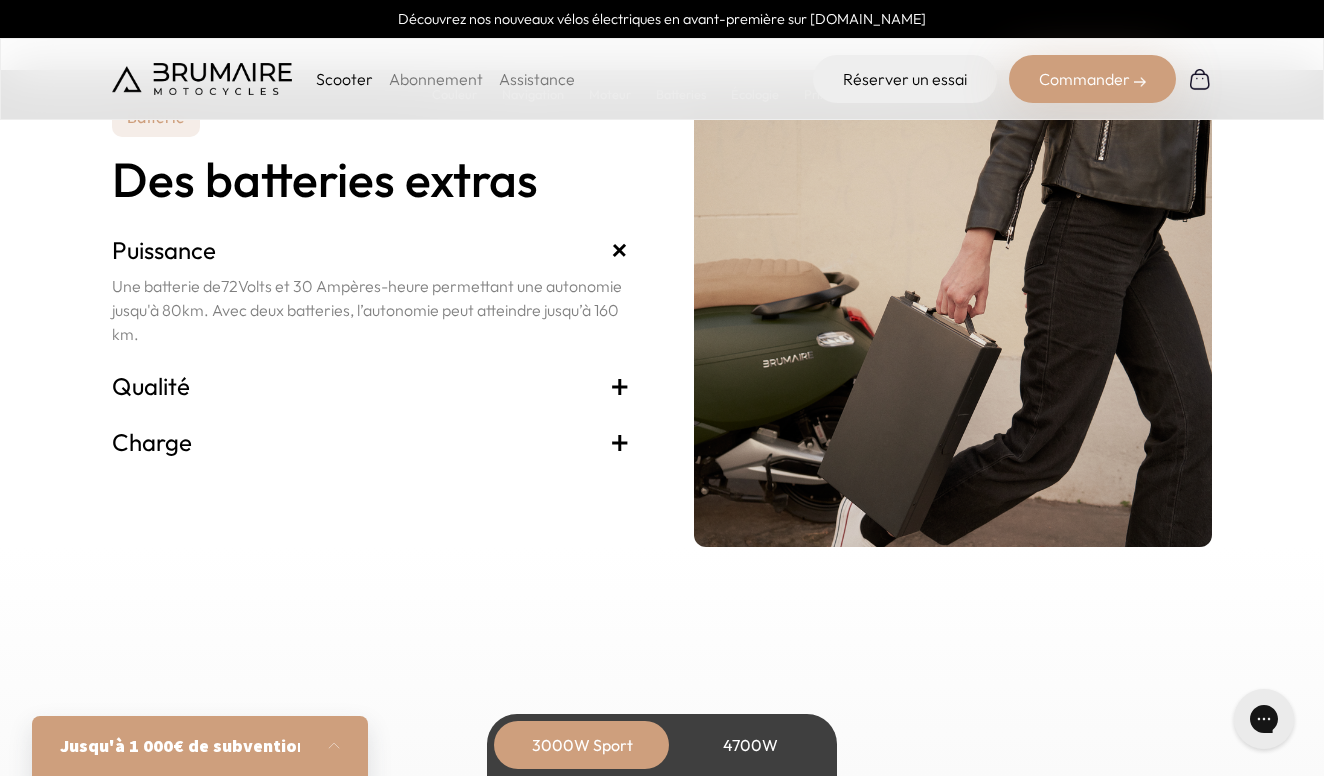 scroll, scrollTop: 4300, scrollLeft: 0, axis: vertical 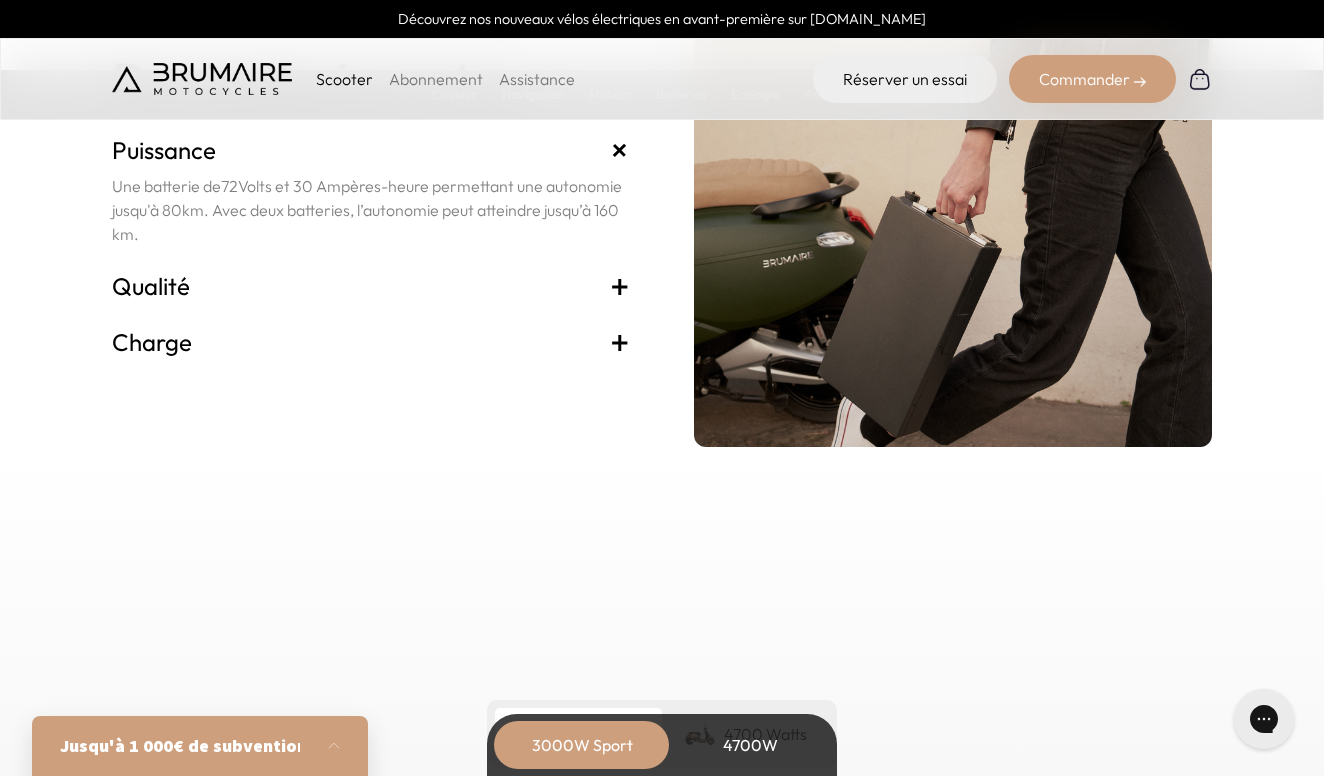 click on "Qualité  +" at bounding box center [371, 286] 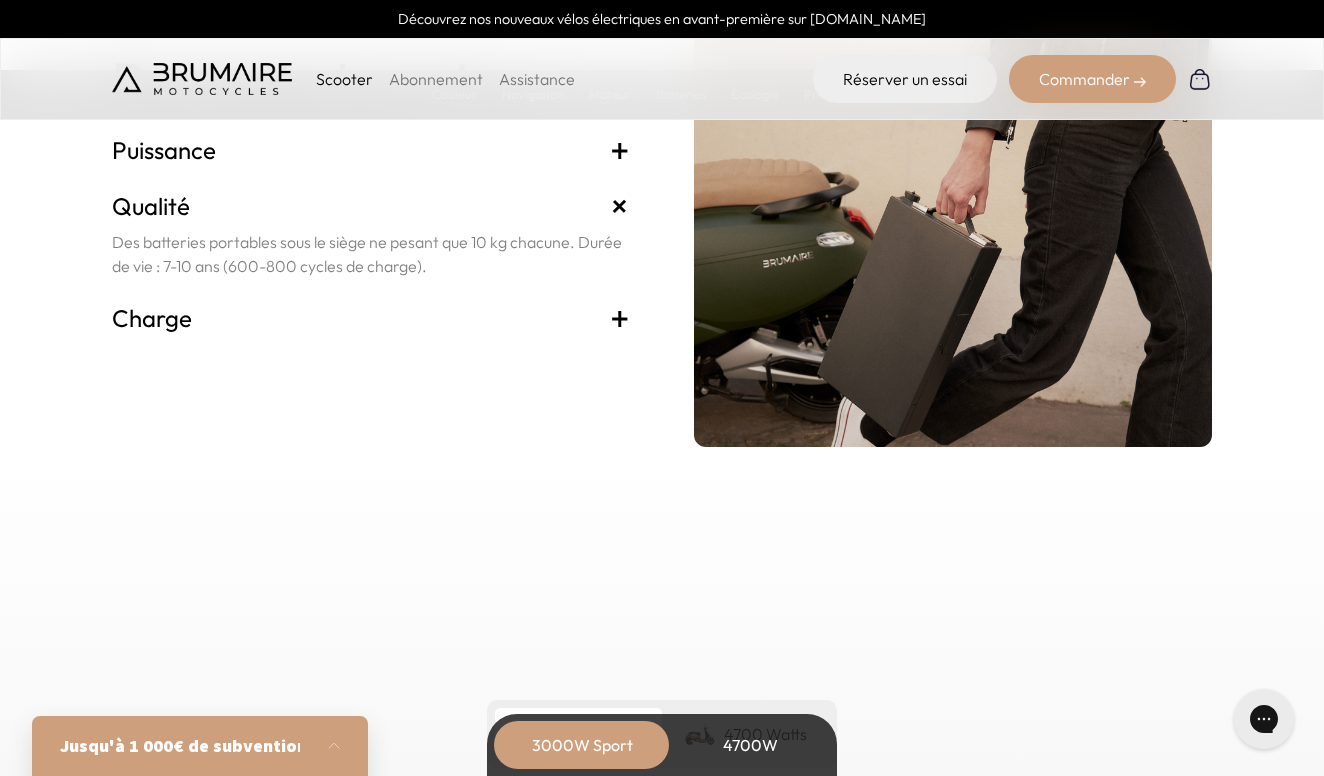 click on "Charge  +" at bounding box center (371, 318) 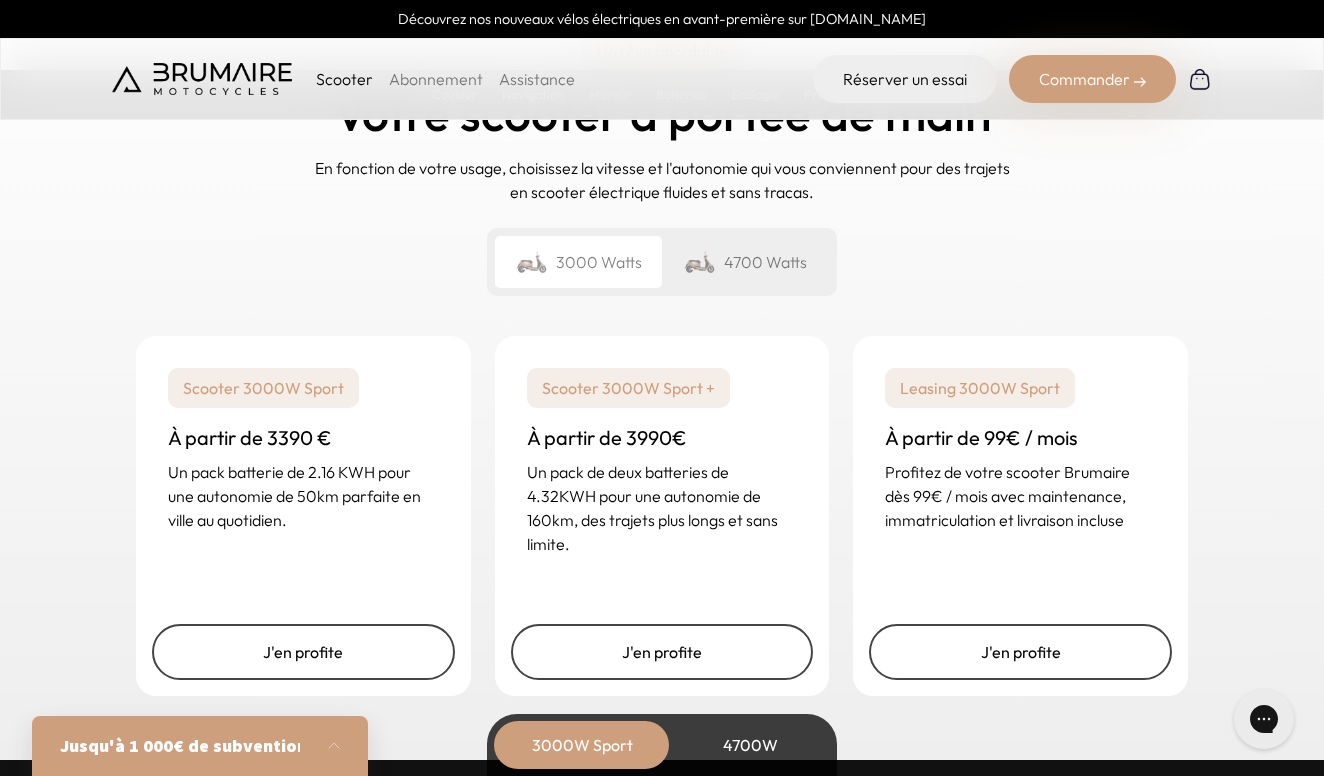 scroll, scrollTop: 4900, scrollLeft: 0, axis: vertical 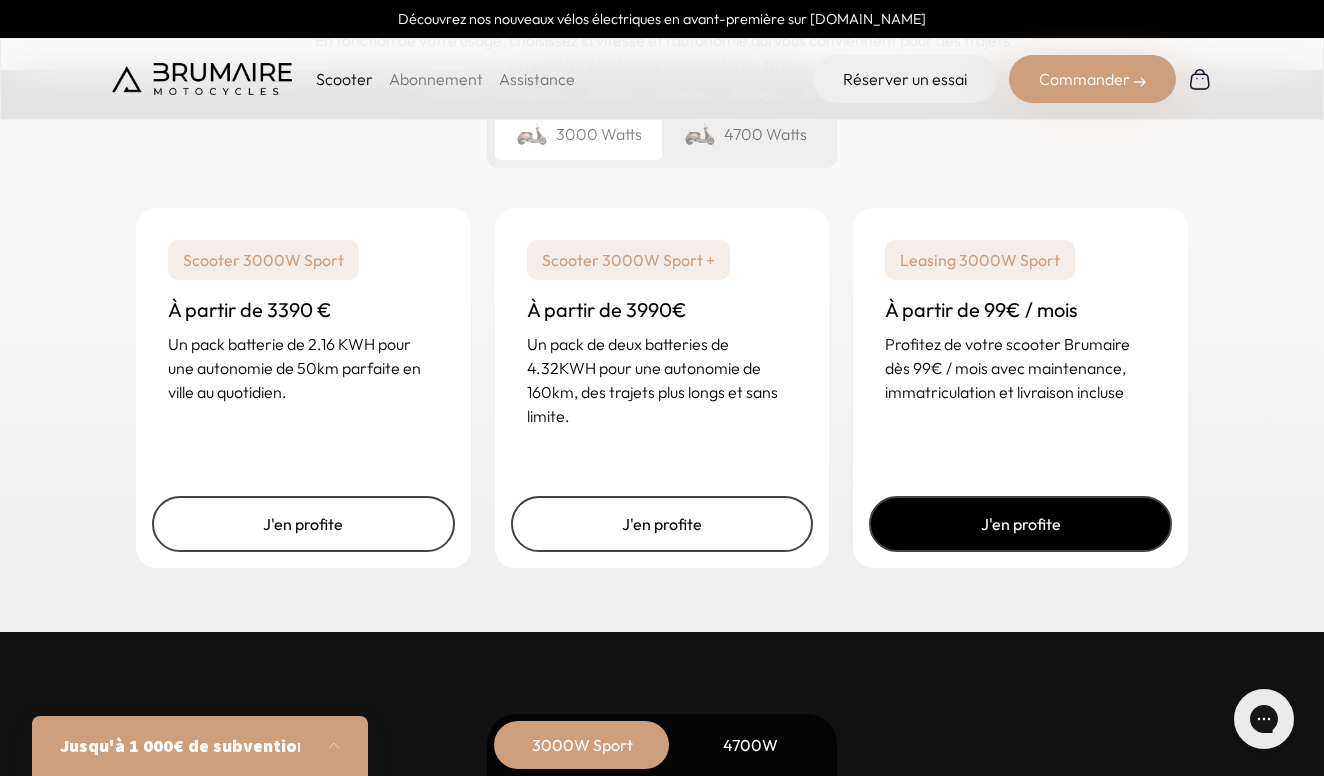 click on "J'en profite" at bounding box center (1020, 524) 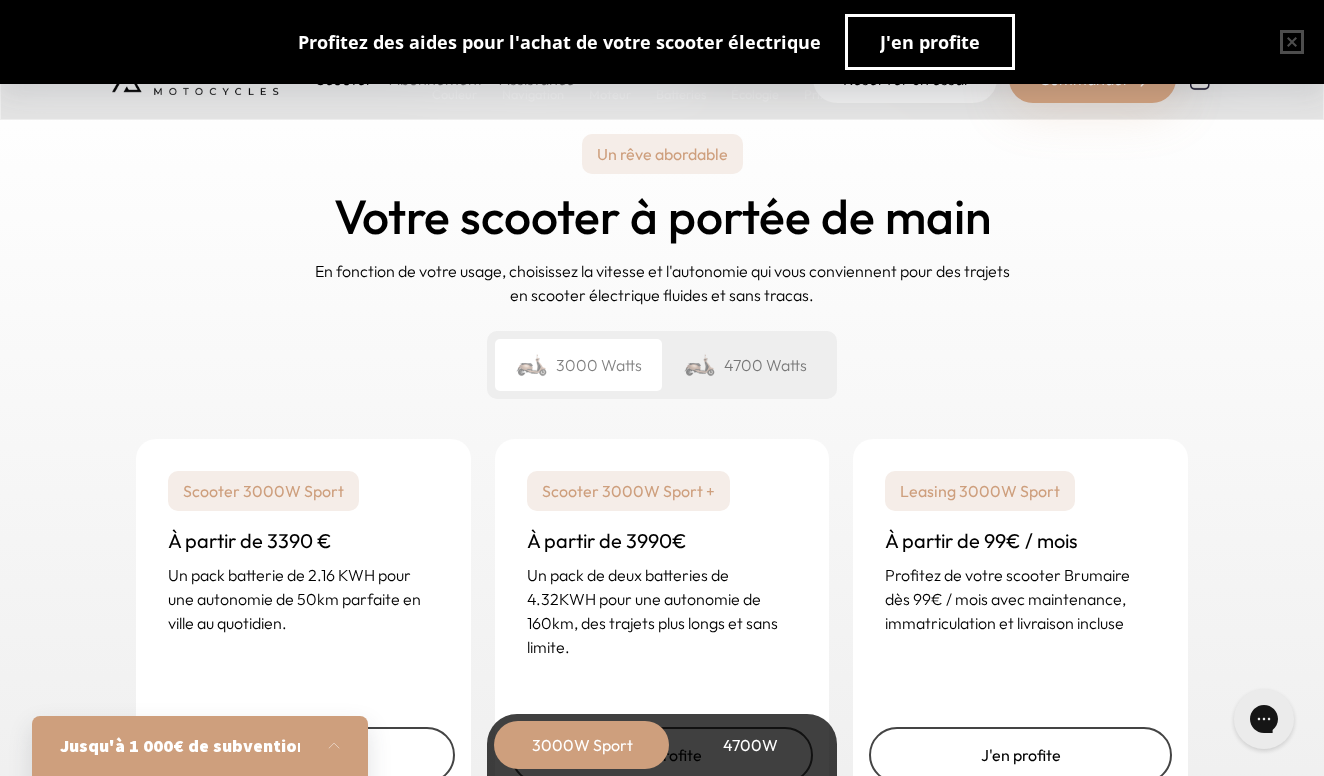 scroll, scrollTop: 4900, scrollLeft: 0, axis: vertical 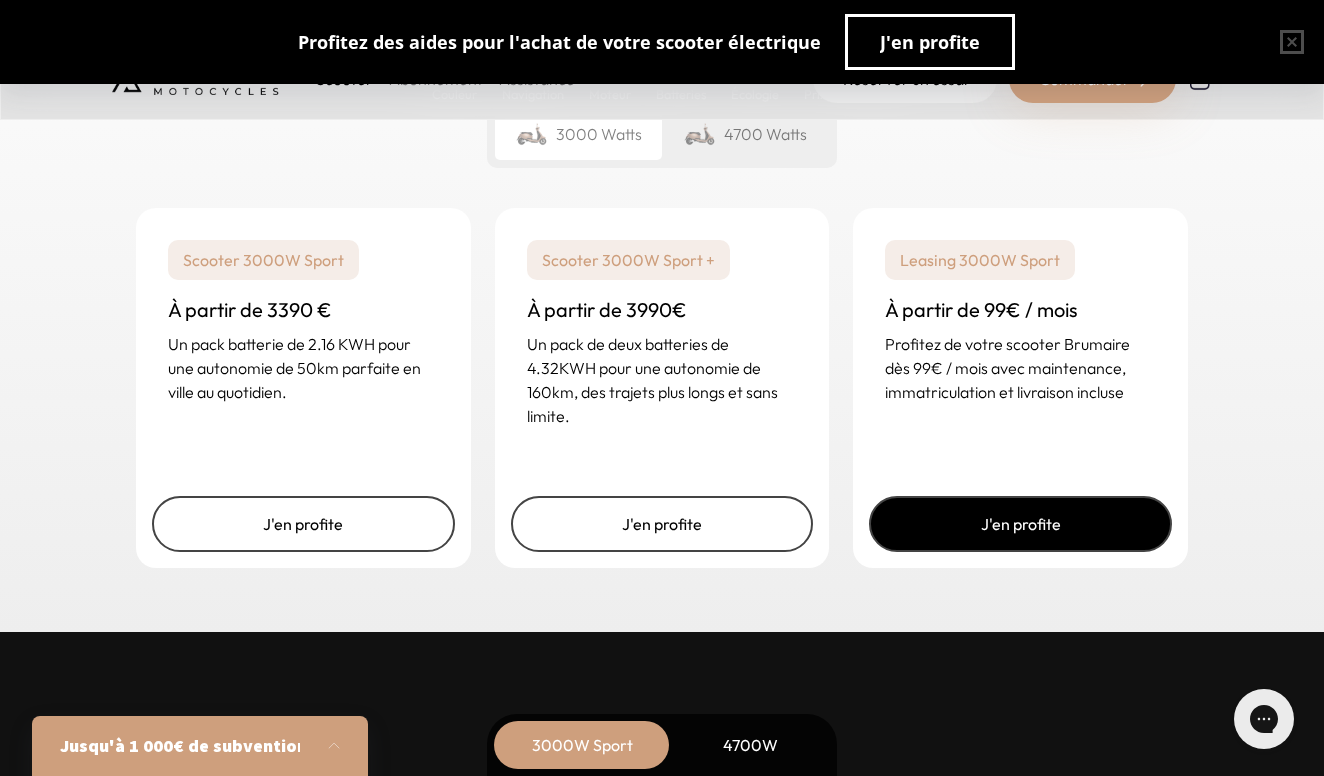 click on "J'en profite" at bounding box center (1020, 524) 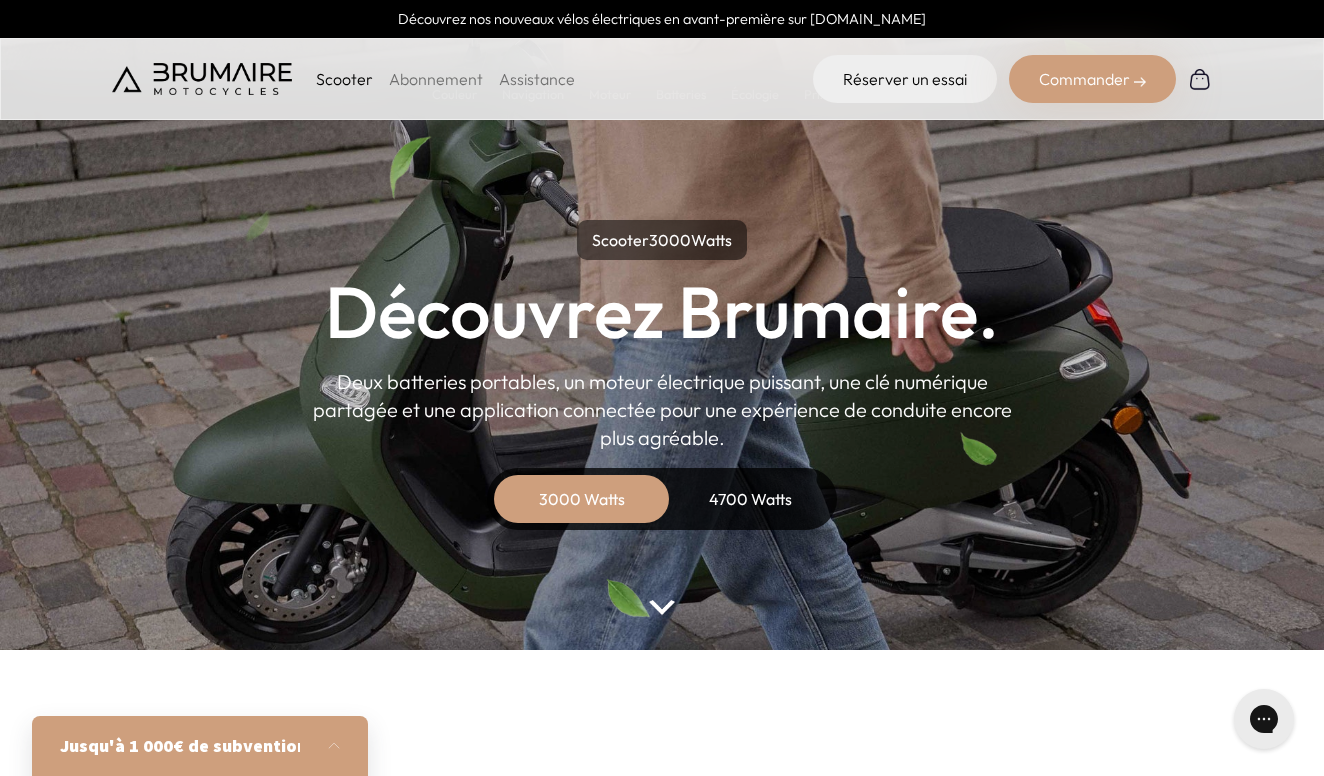 scroll, scrollTop: 0, scrollLeft: 0, axis: both 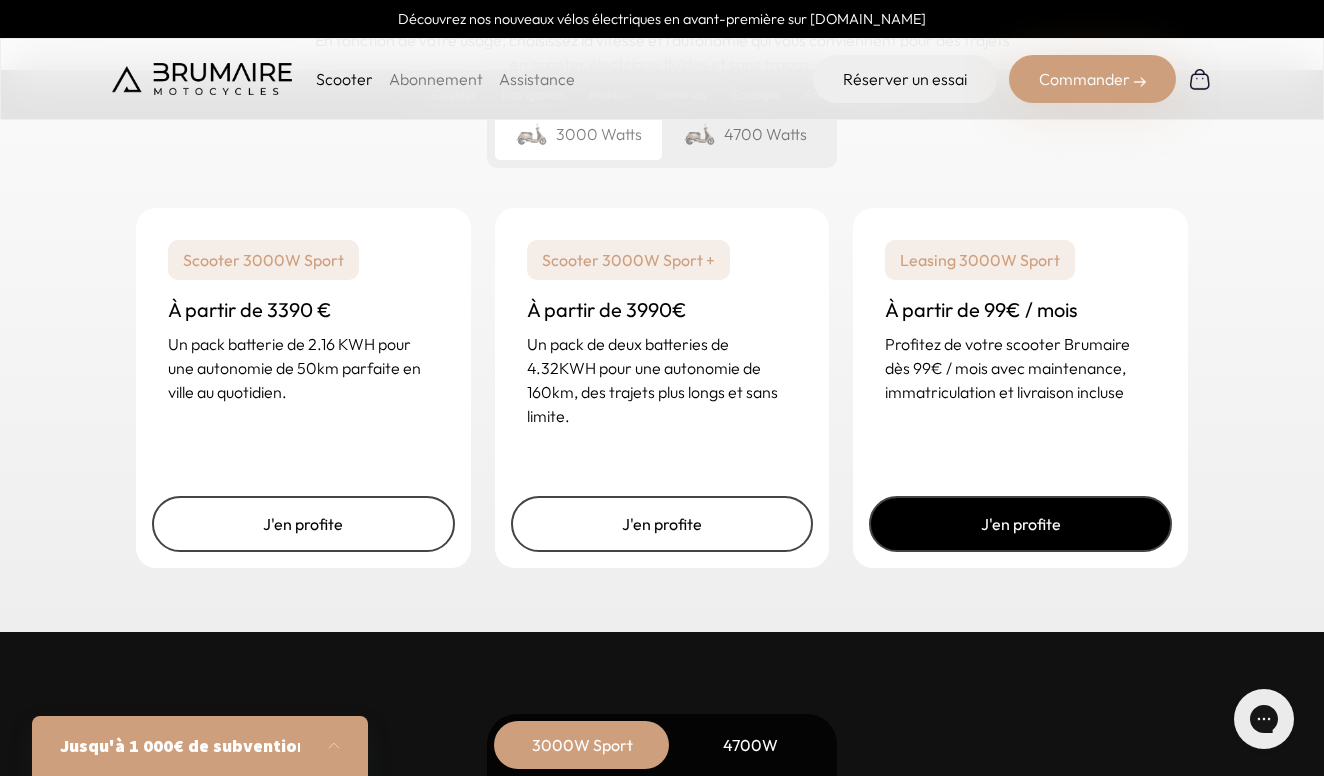 click on "J'en profite" at bounding box center (1020, 524) 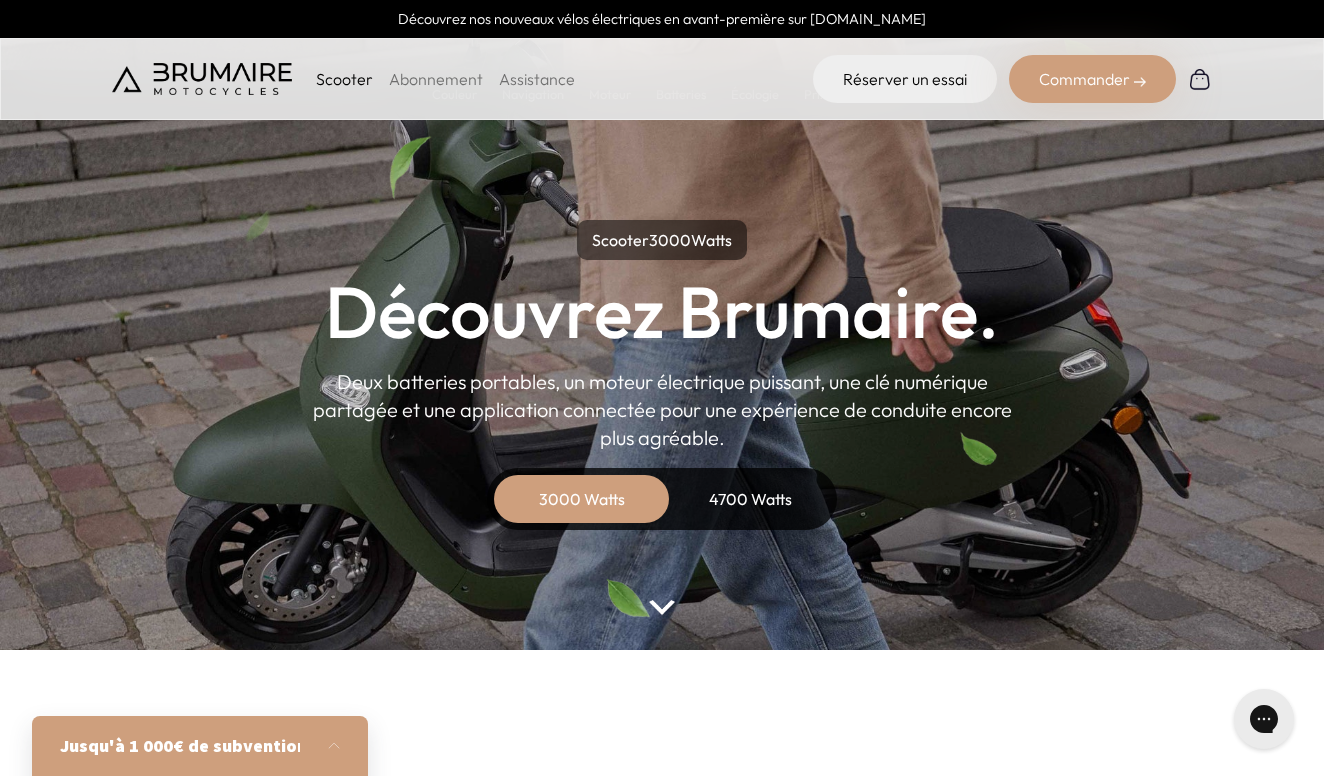 scroll, scrollTop: 0, scrollLeft: 0, axis: both 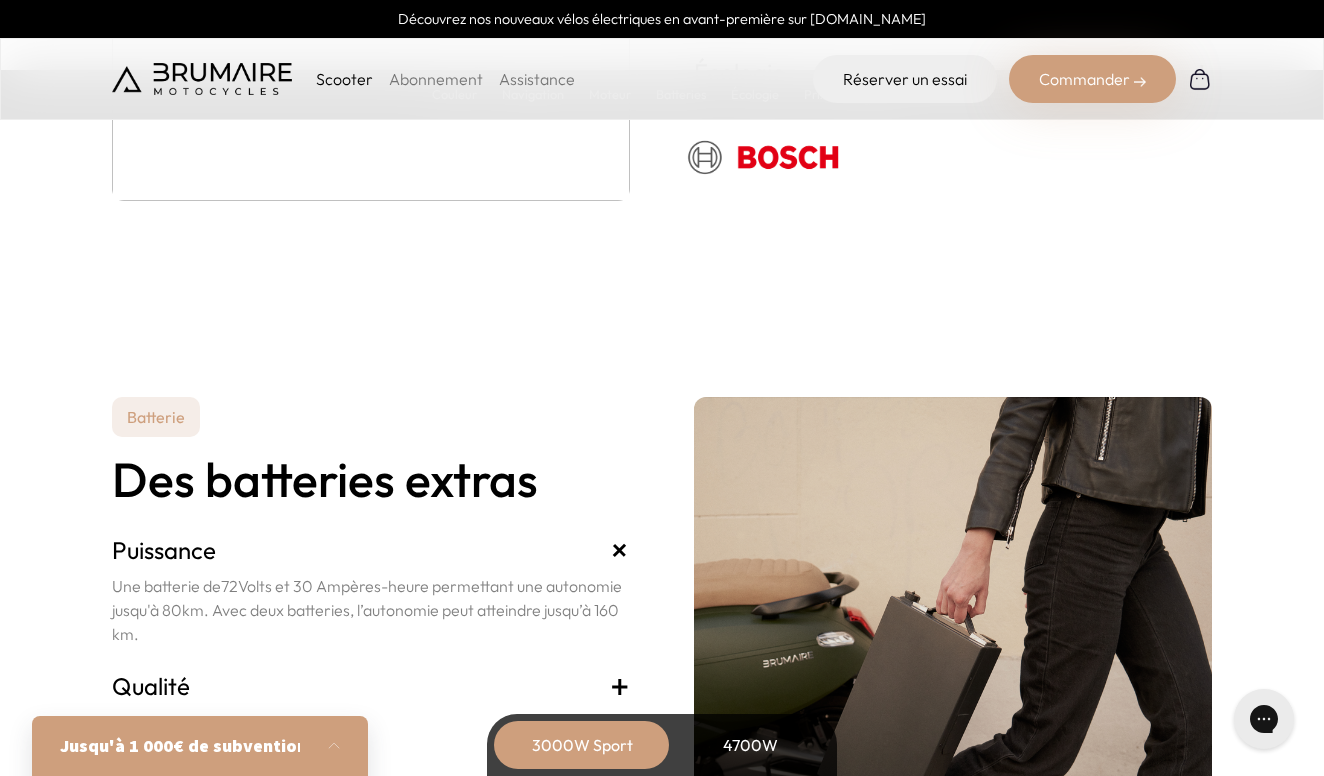 click on "3000W Sport" at bounding box center [582, 745] 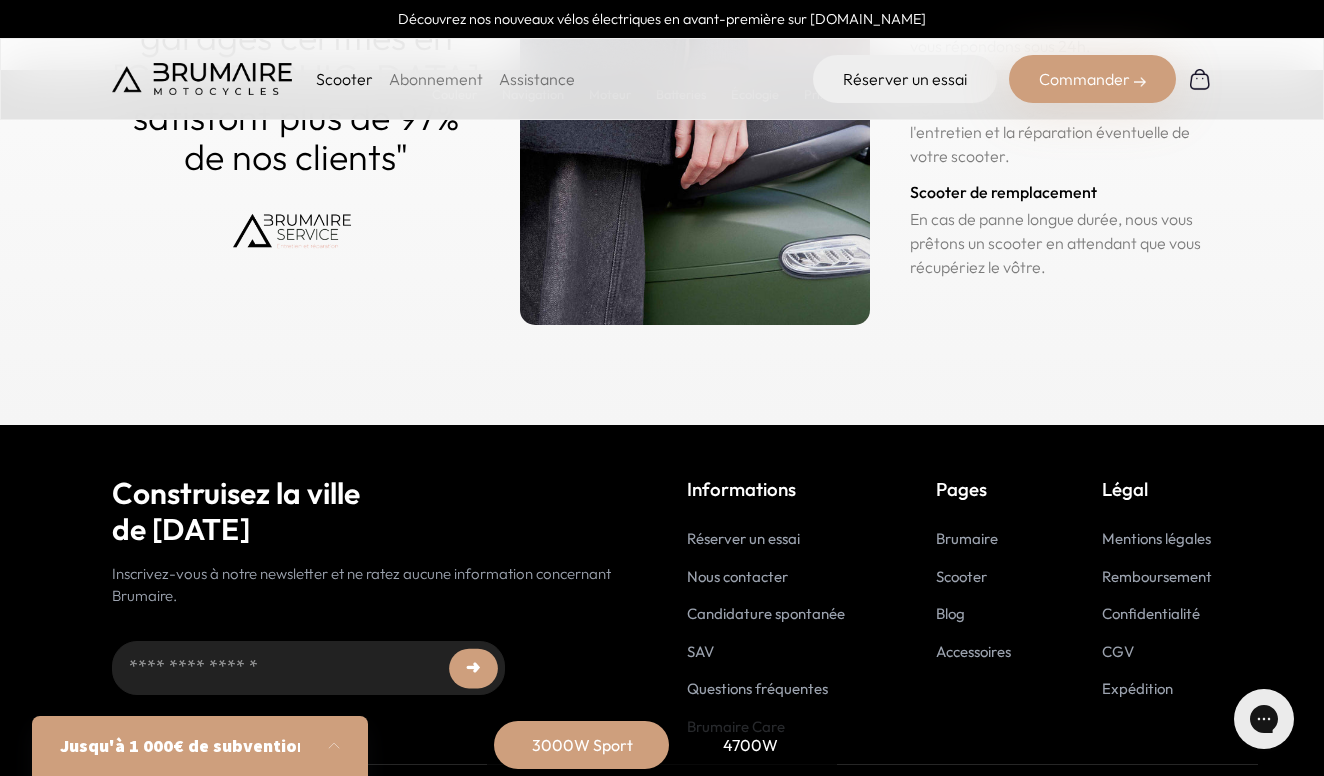 scroll, scrollTop: 9996, scrollLeft: 0, axis: vertical 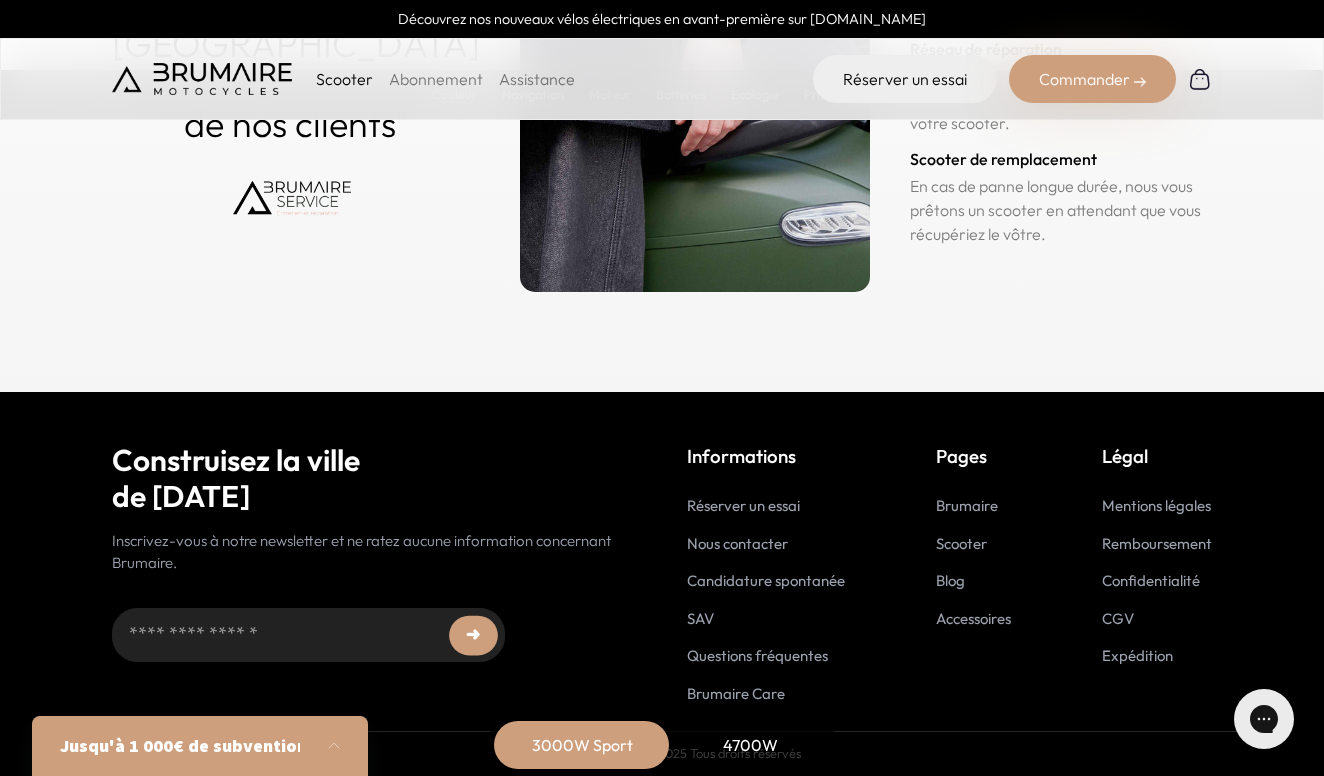 click on "Commander" at bounding box center [1092, 79] 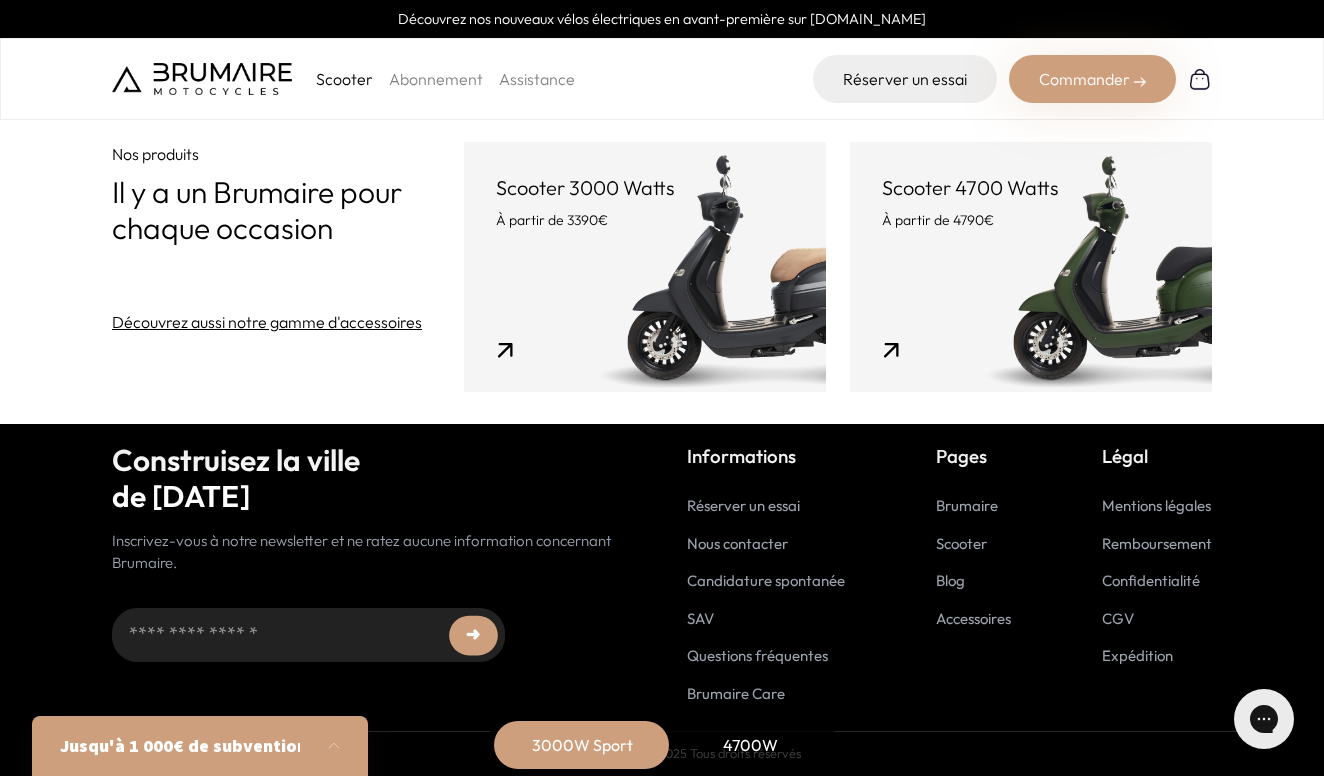 click on "À partir de 3390€" at bounding box center (645, 220) 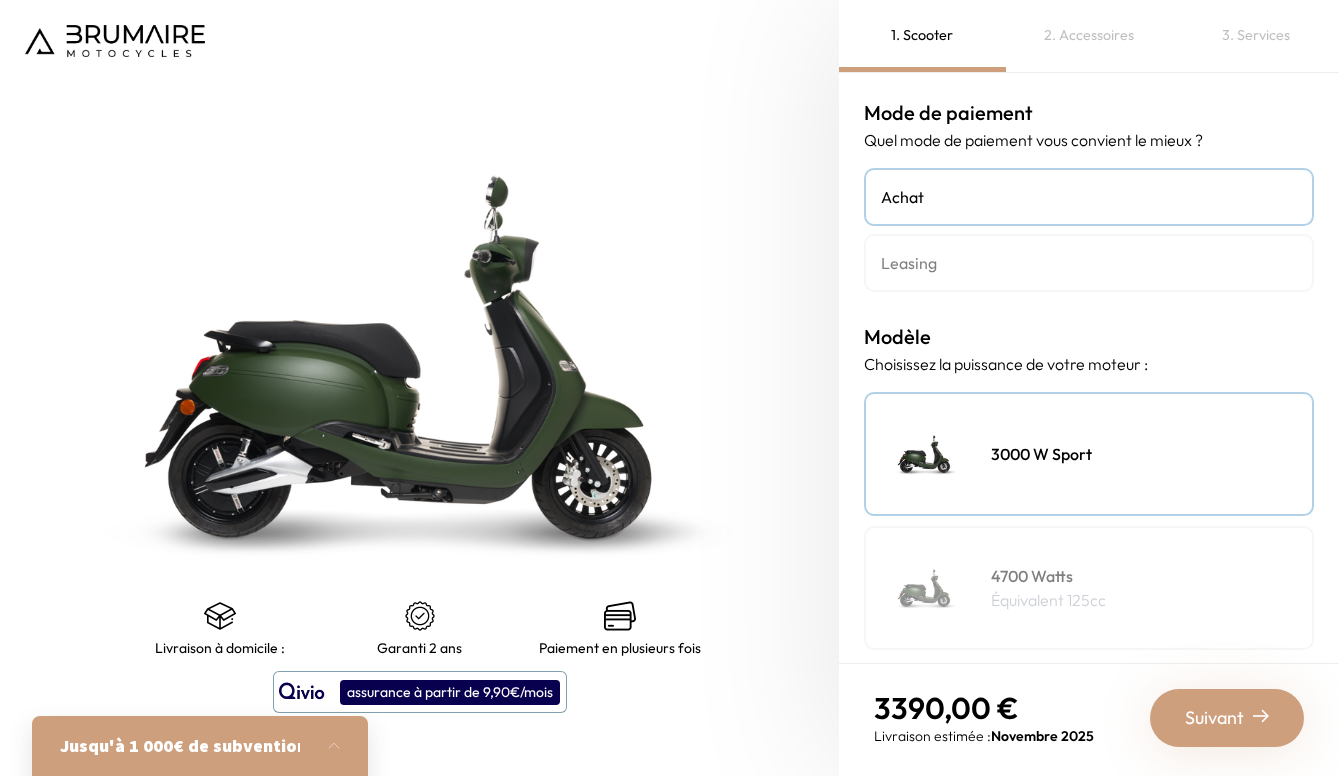 scroll, scrollTop: 0, scrollLeft: 0, axis: both 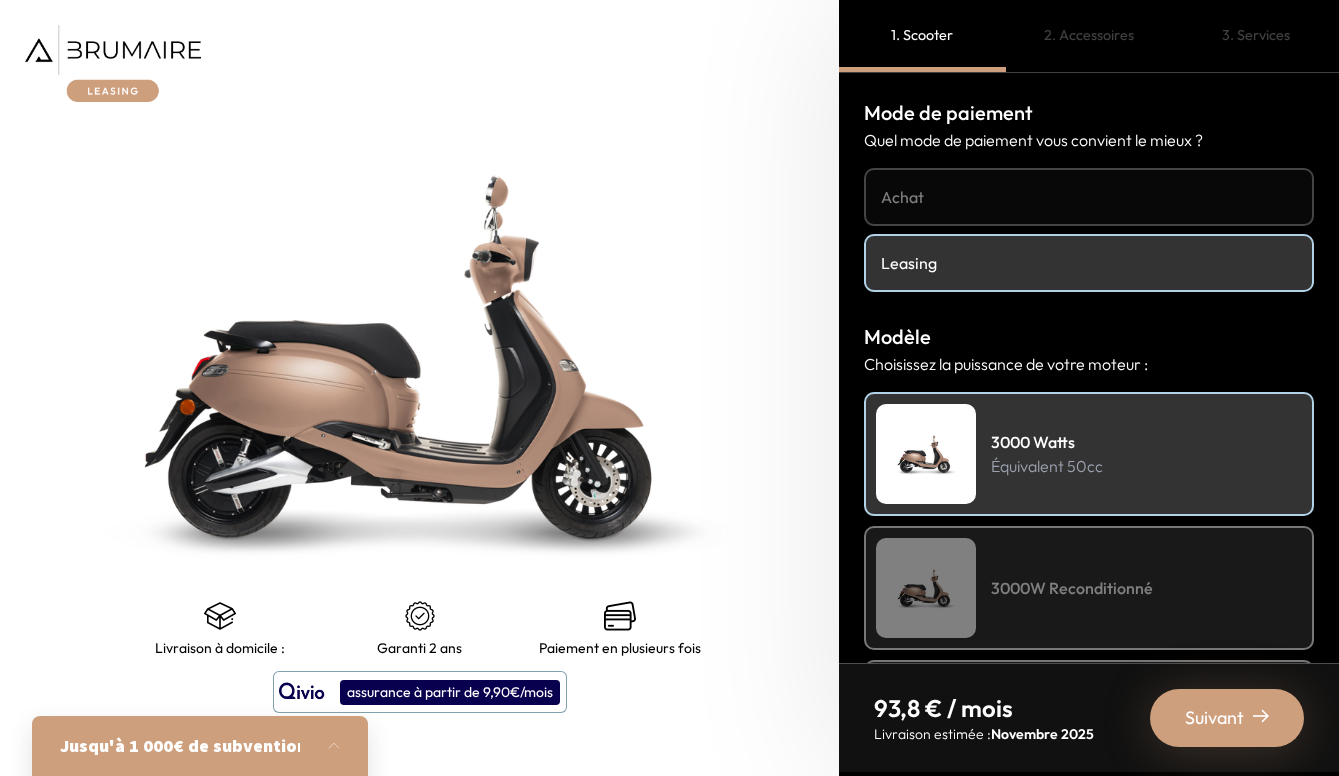 click at bounding box center (926, 454) 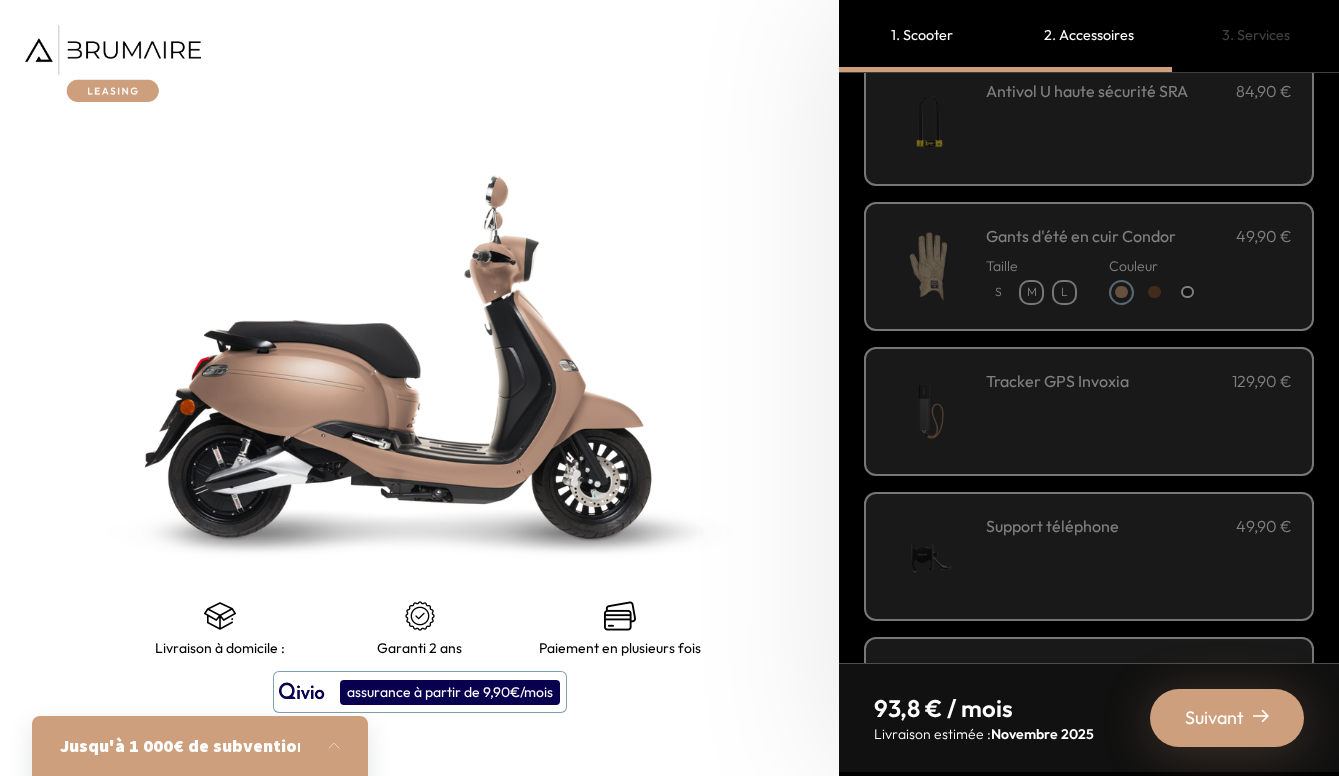 scroll, scrollTop: 300, scrollLeft: 0, axis: vertical 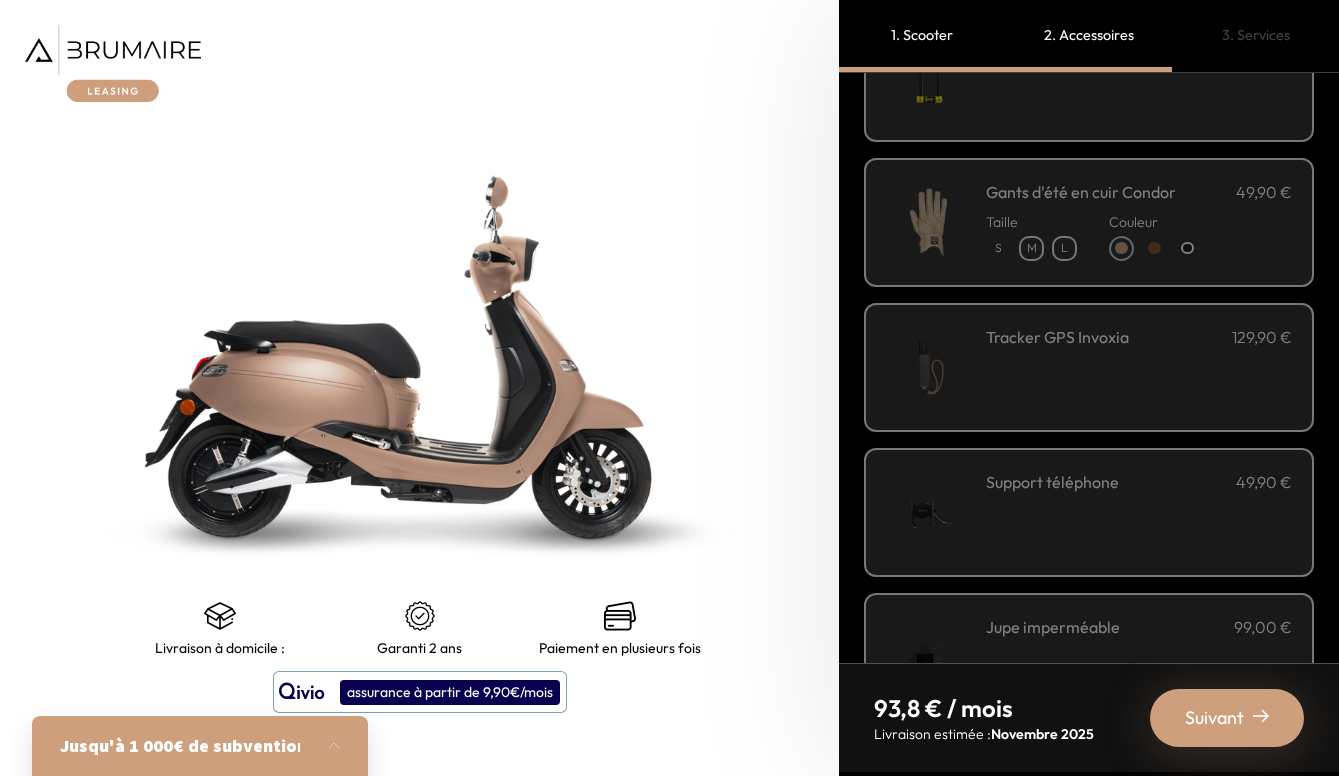 click on "129,90 €" at bounding box center (1262, 337) 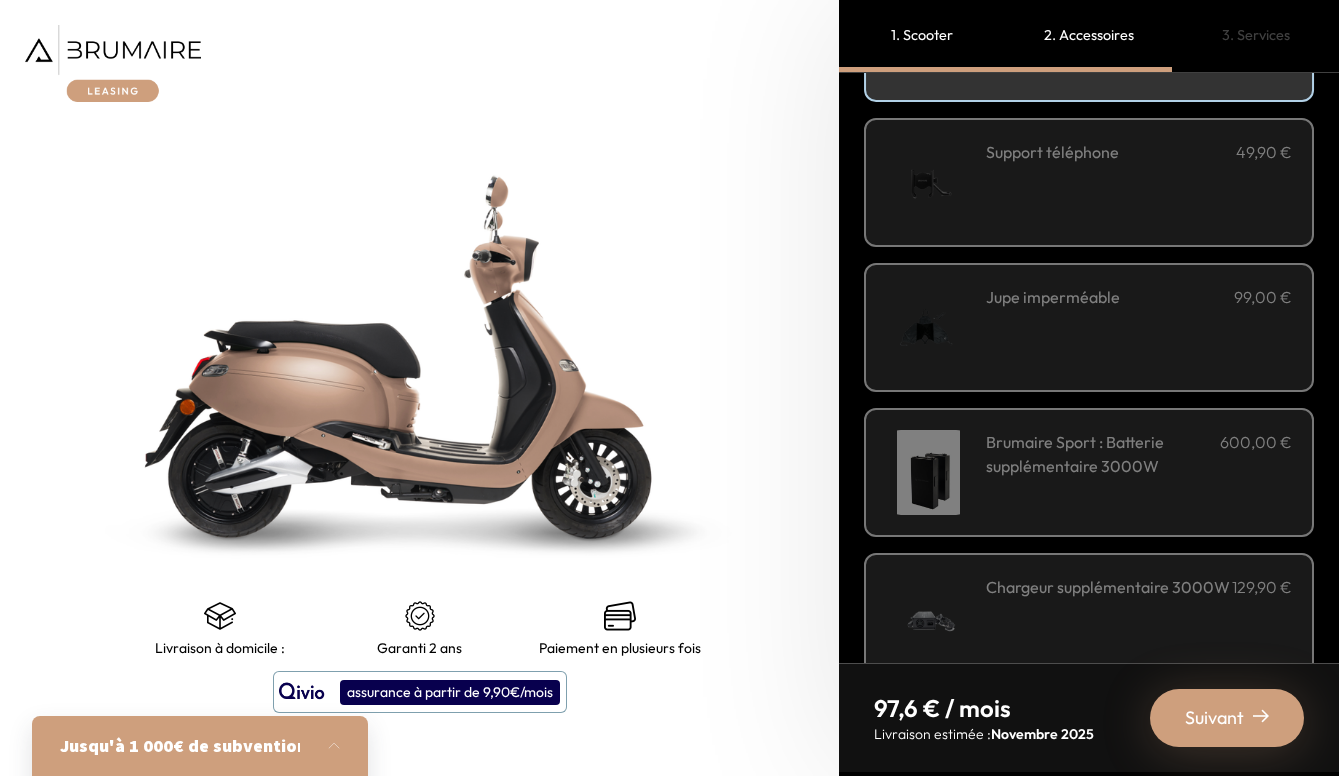 scroll, scrollTop: 674, scrollLeft: 0, axis: vertical 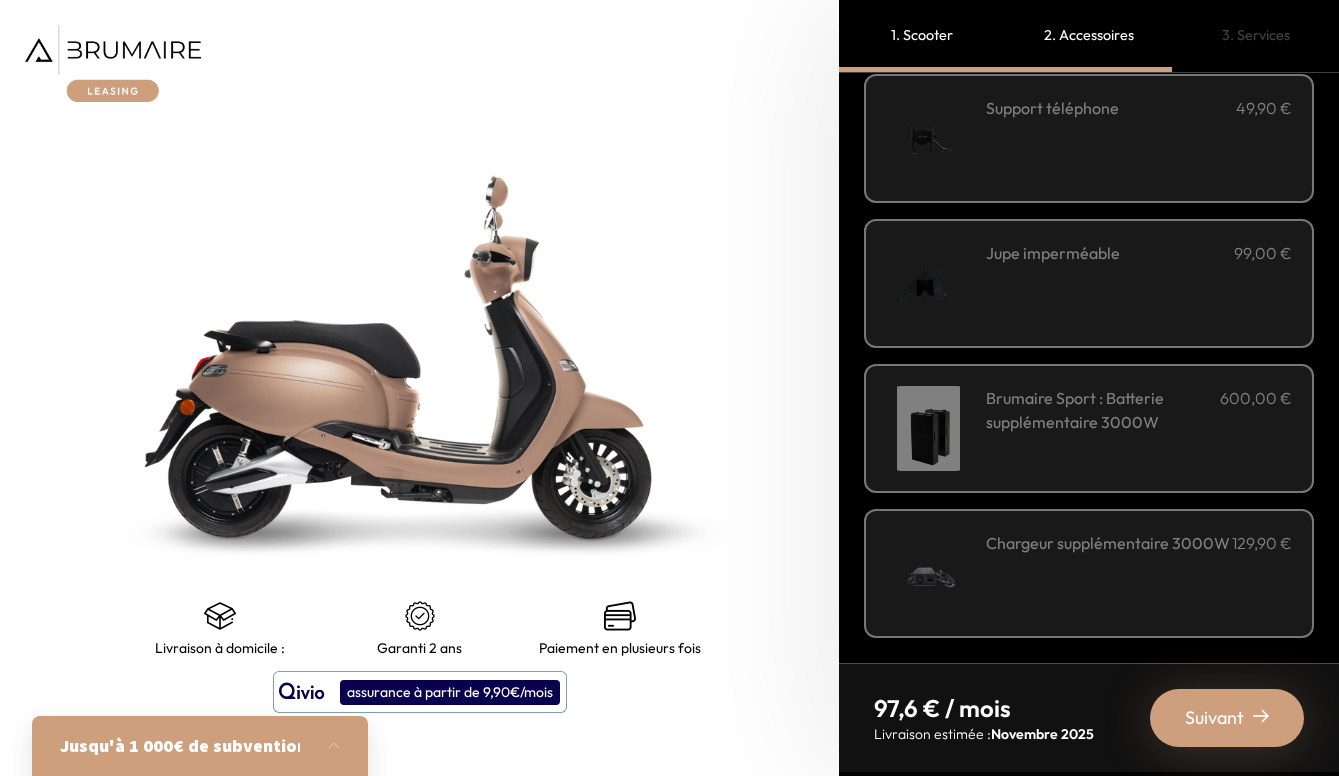 click on "Suivant" at bounding box center [1214, 718] 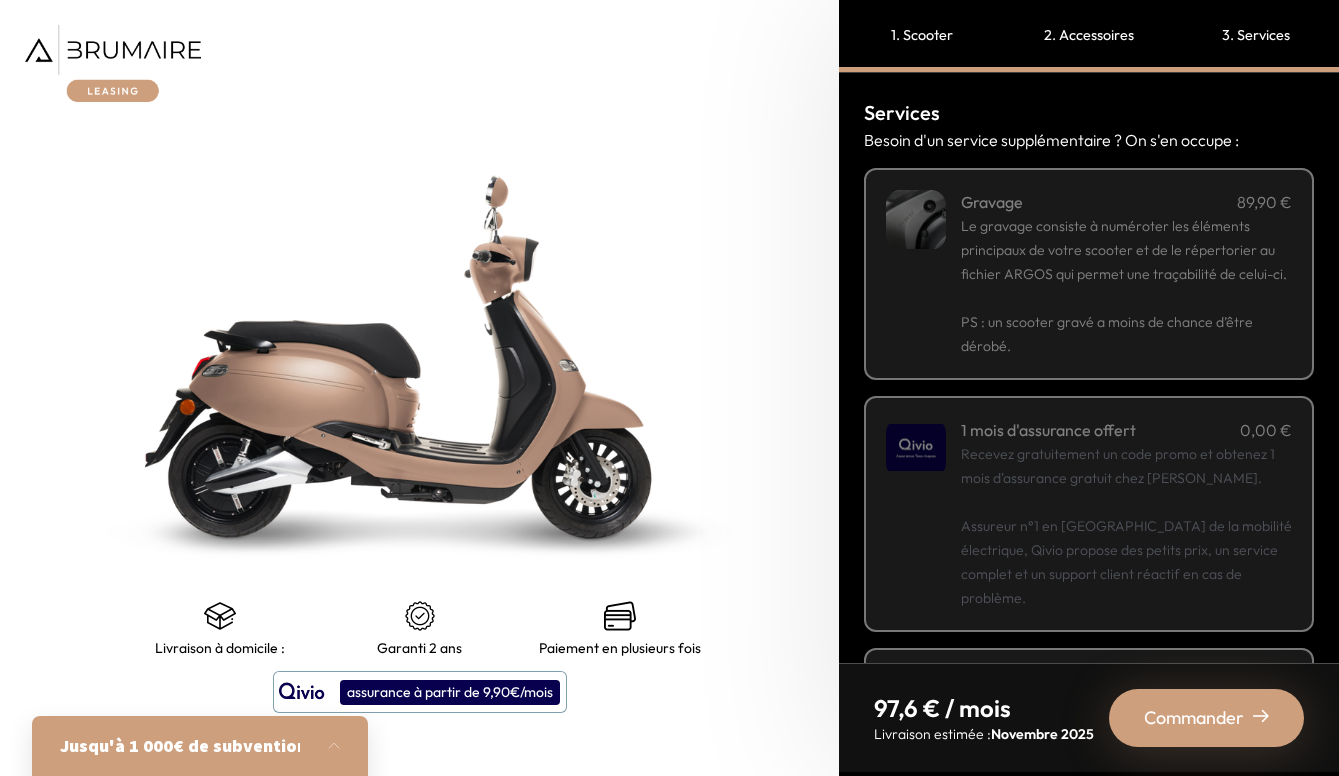 click on "Commander" at bounding box center (1194, 718) 